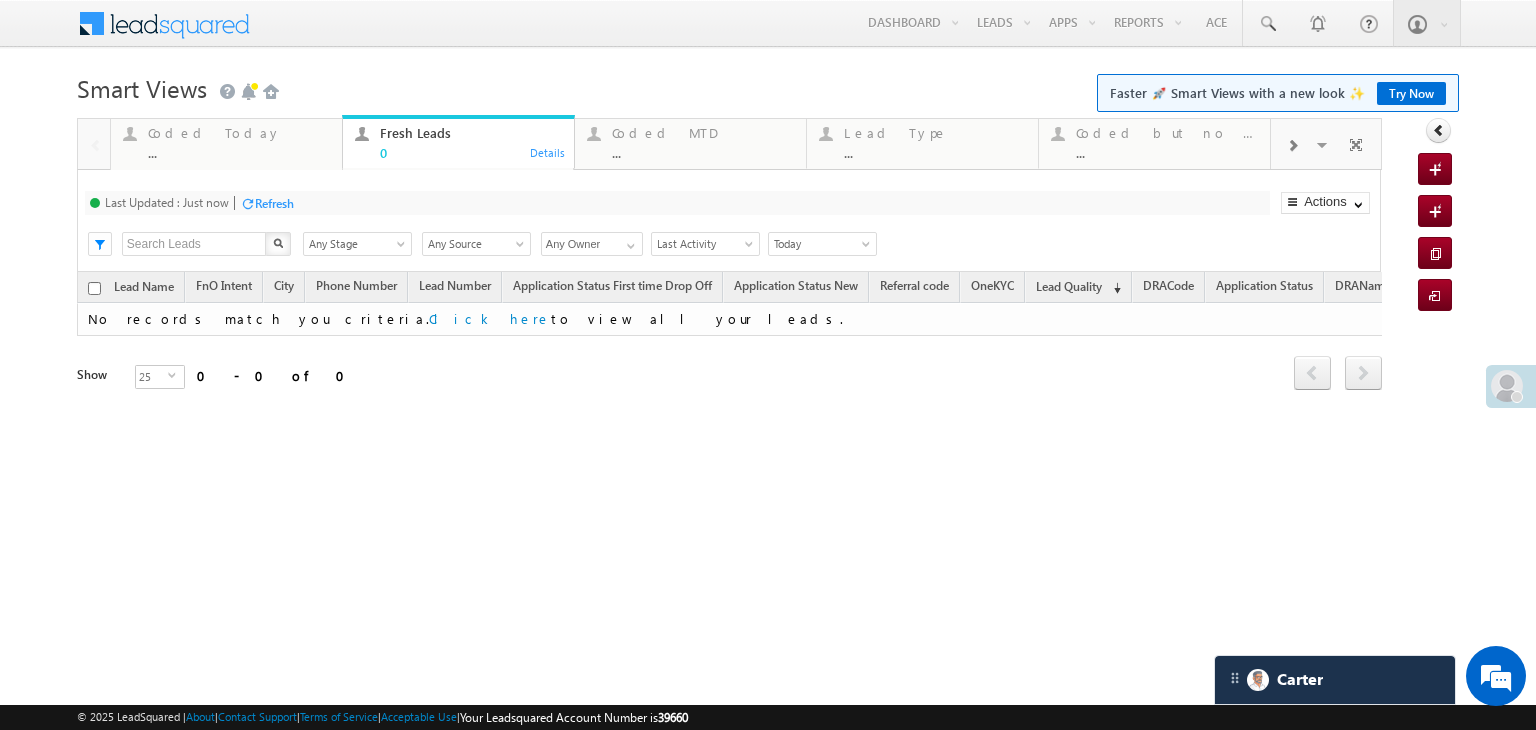 scroll, scrollTop: 0, scrollLeft: 0, axis: both 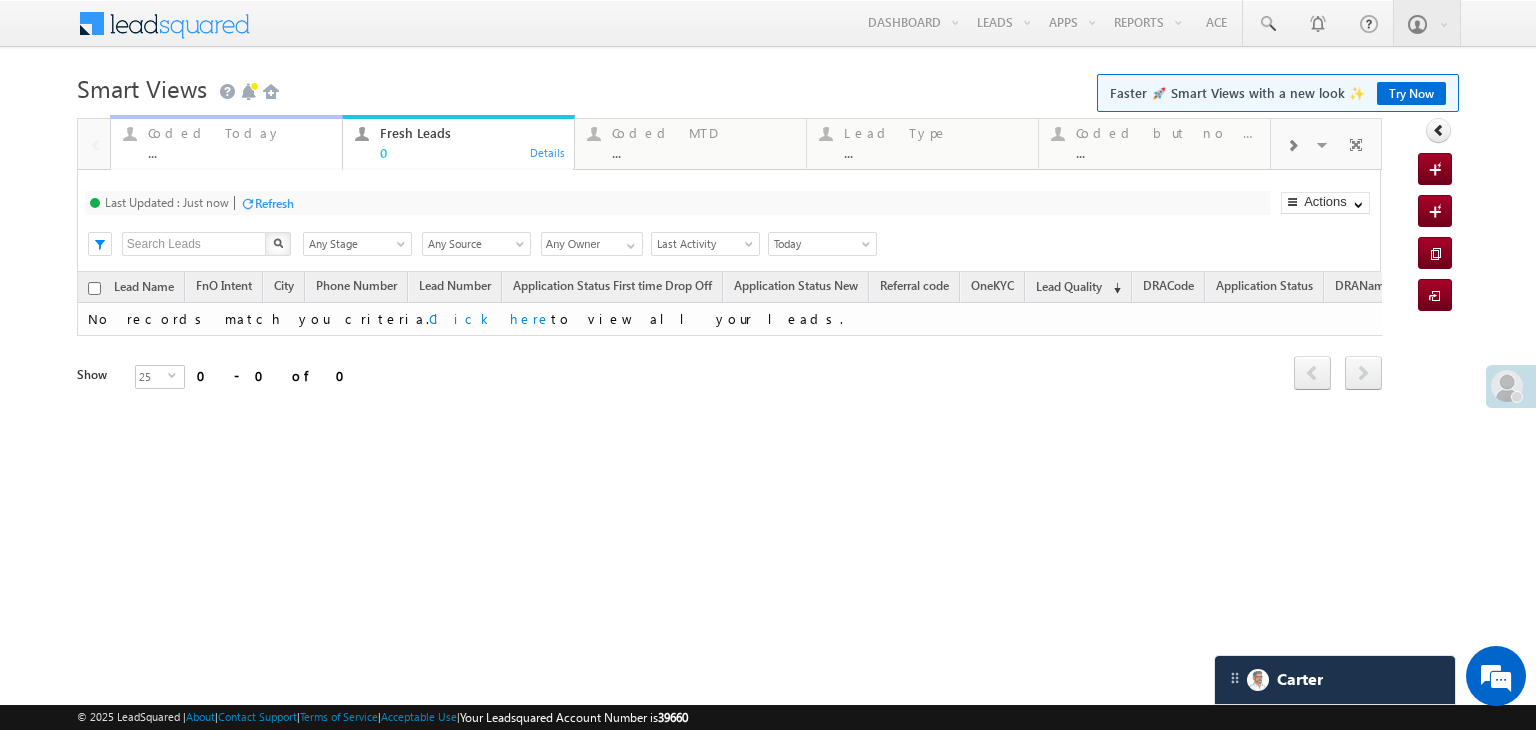click on "Coded Today ..." at bounding box center [239, 140] 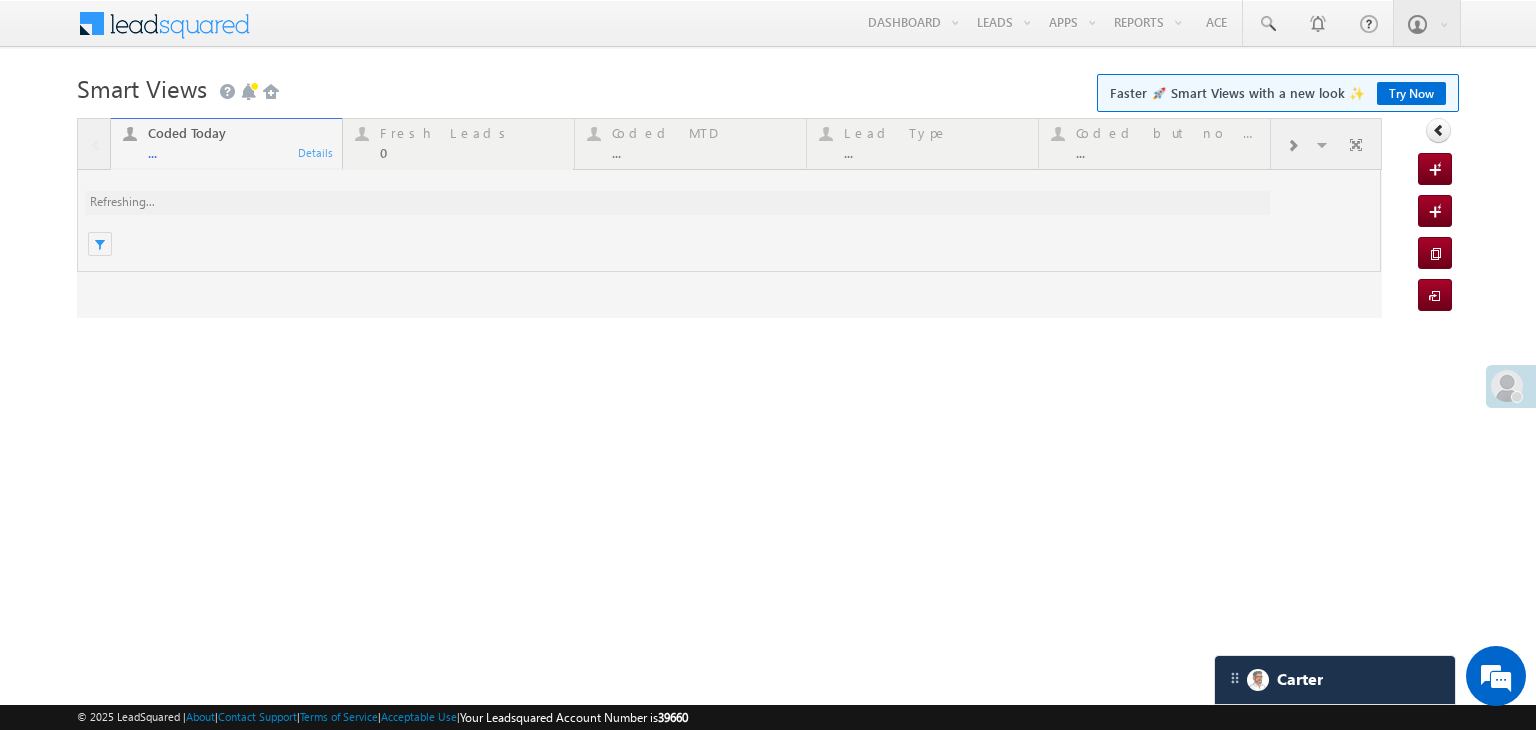 scroll, scrollTop: 0, scrollLeft: 0, axis: both 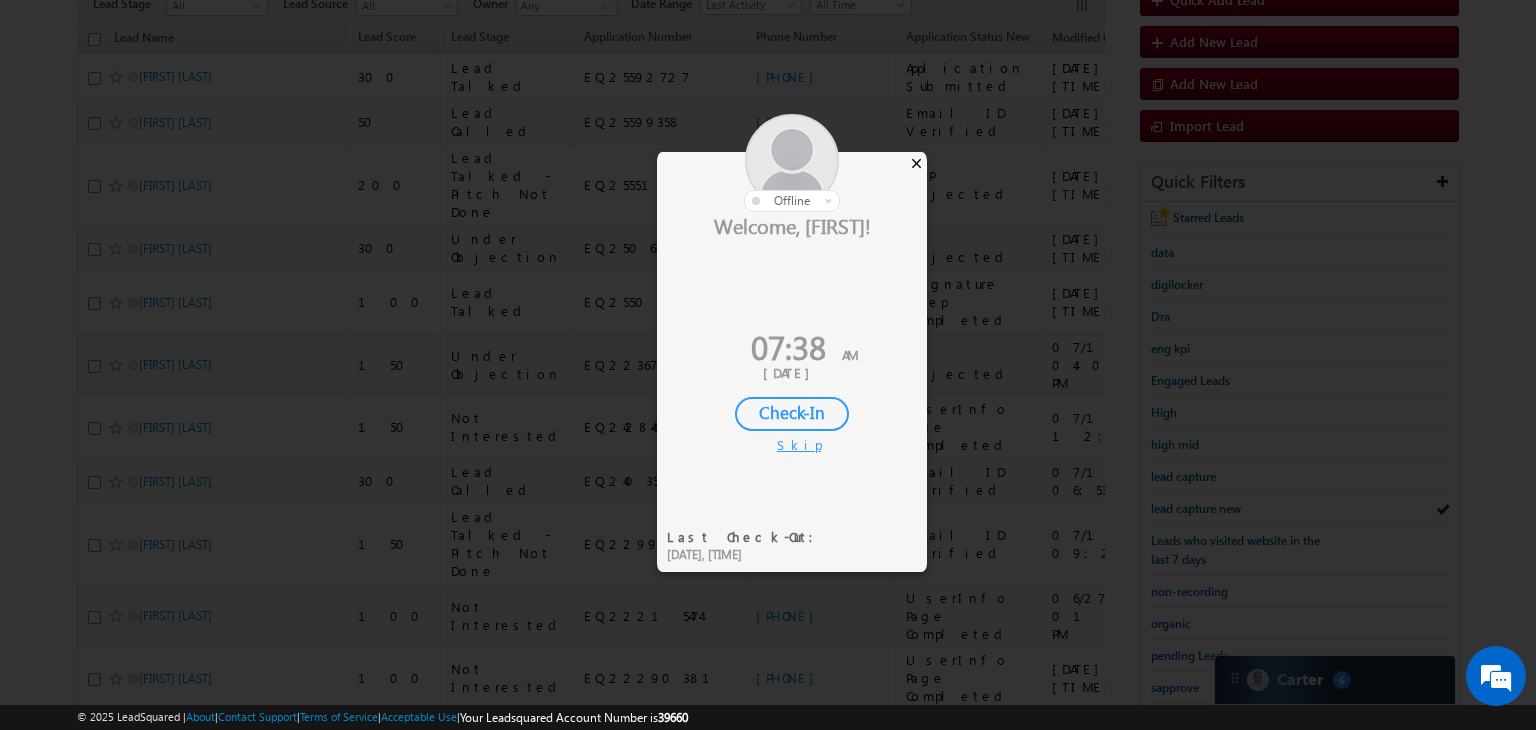 click on "×" at bounding box center [916, 163] 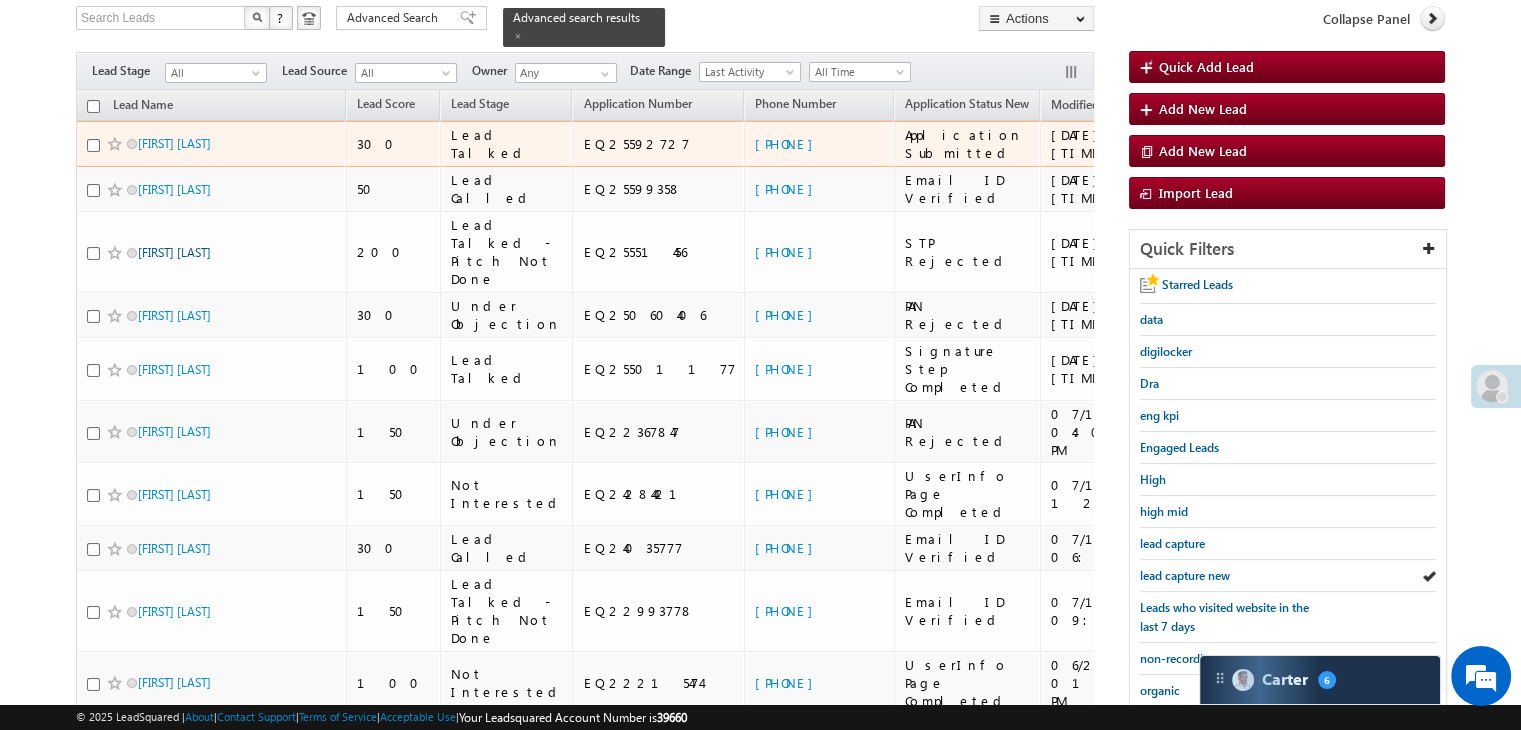 scroll, scrollTop: 100, scrollLeft: 0, axis: vertical 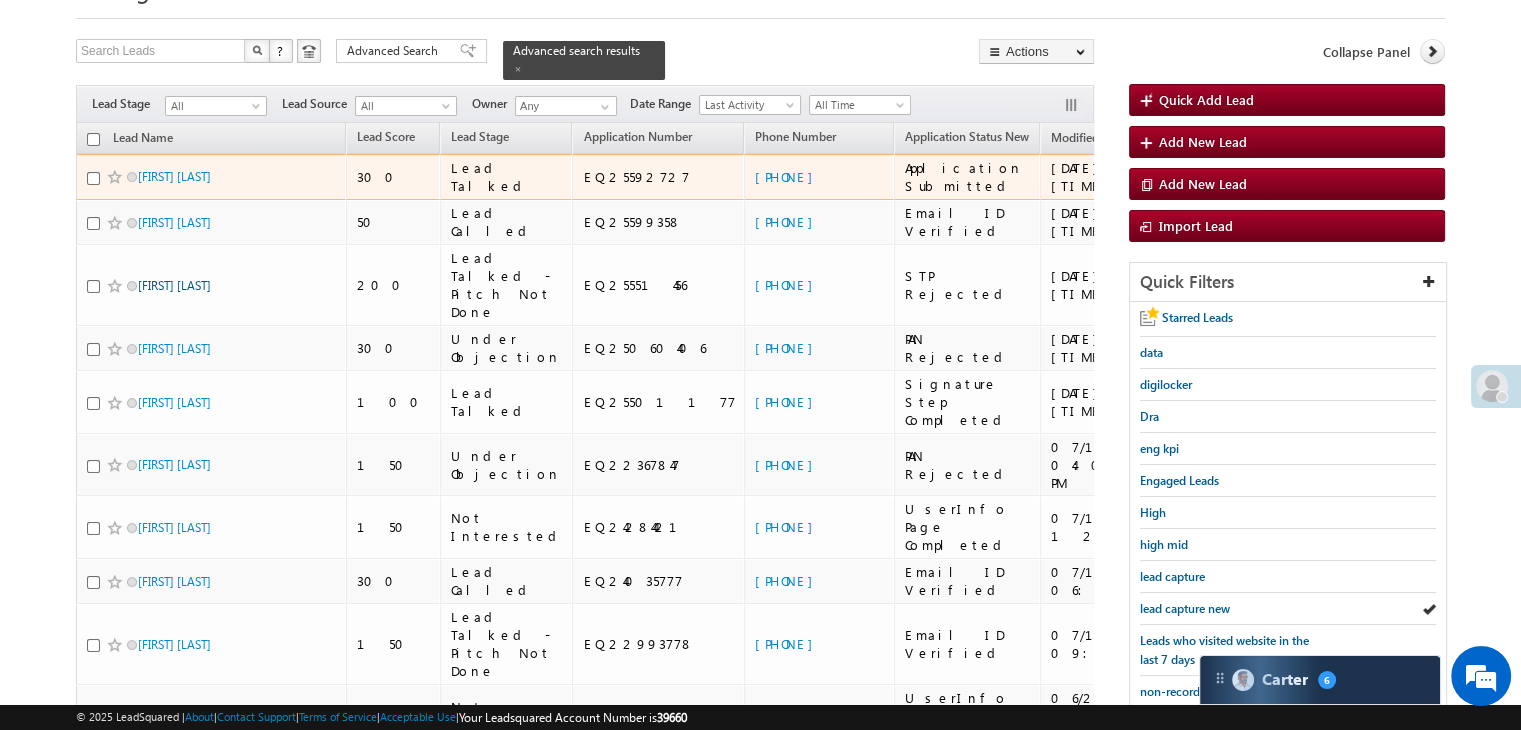 drag, startPoint x: 168, startPoint y: 169, endPoint x: 156, endPoint y: 273, distance: 104.69002 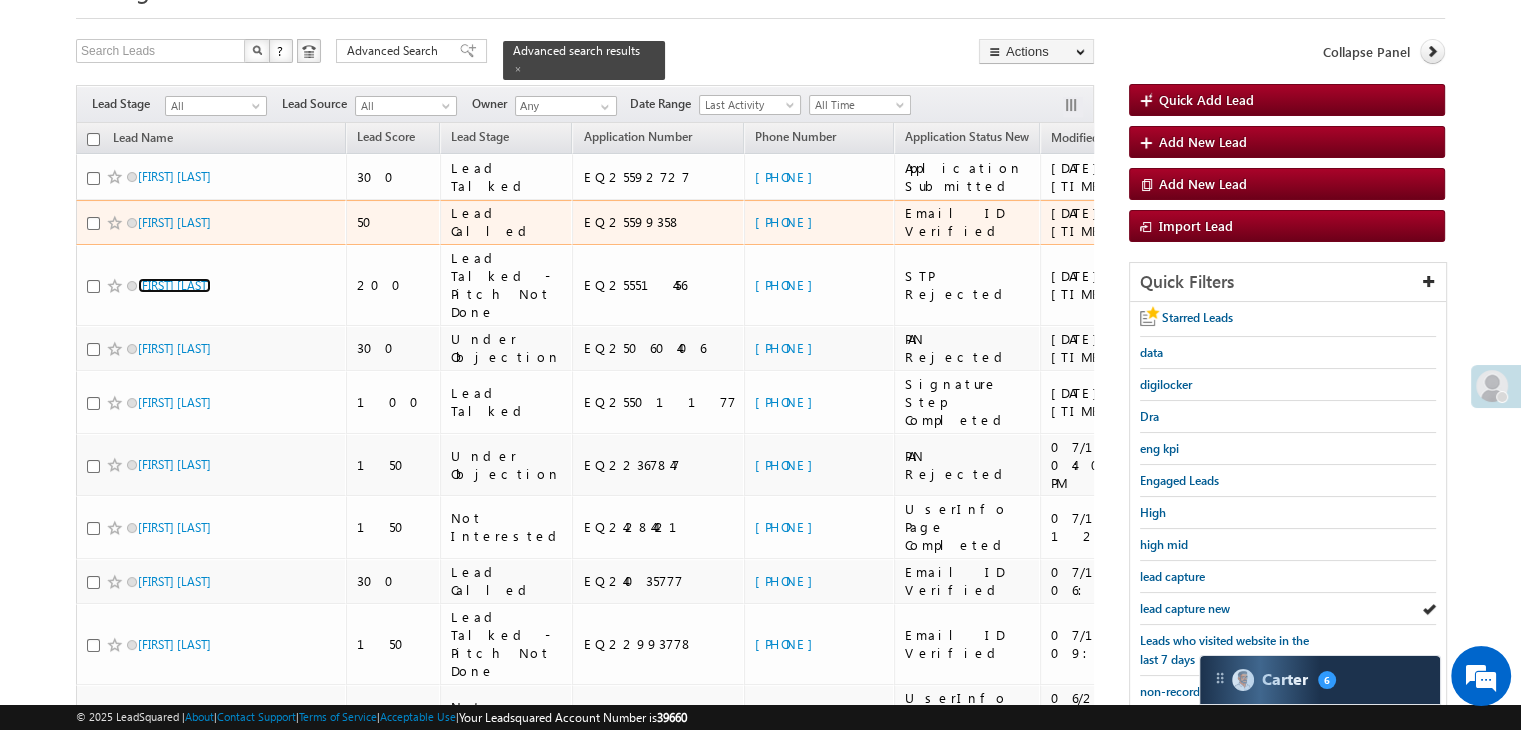 scroll, scrollTop: 0, scrollLeft: 0, axis: both 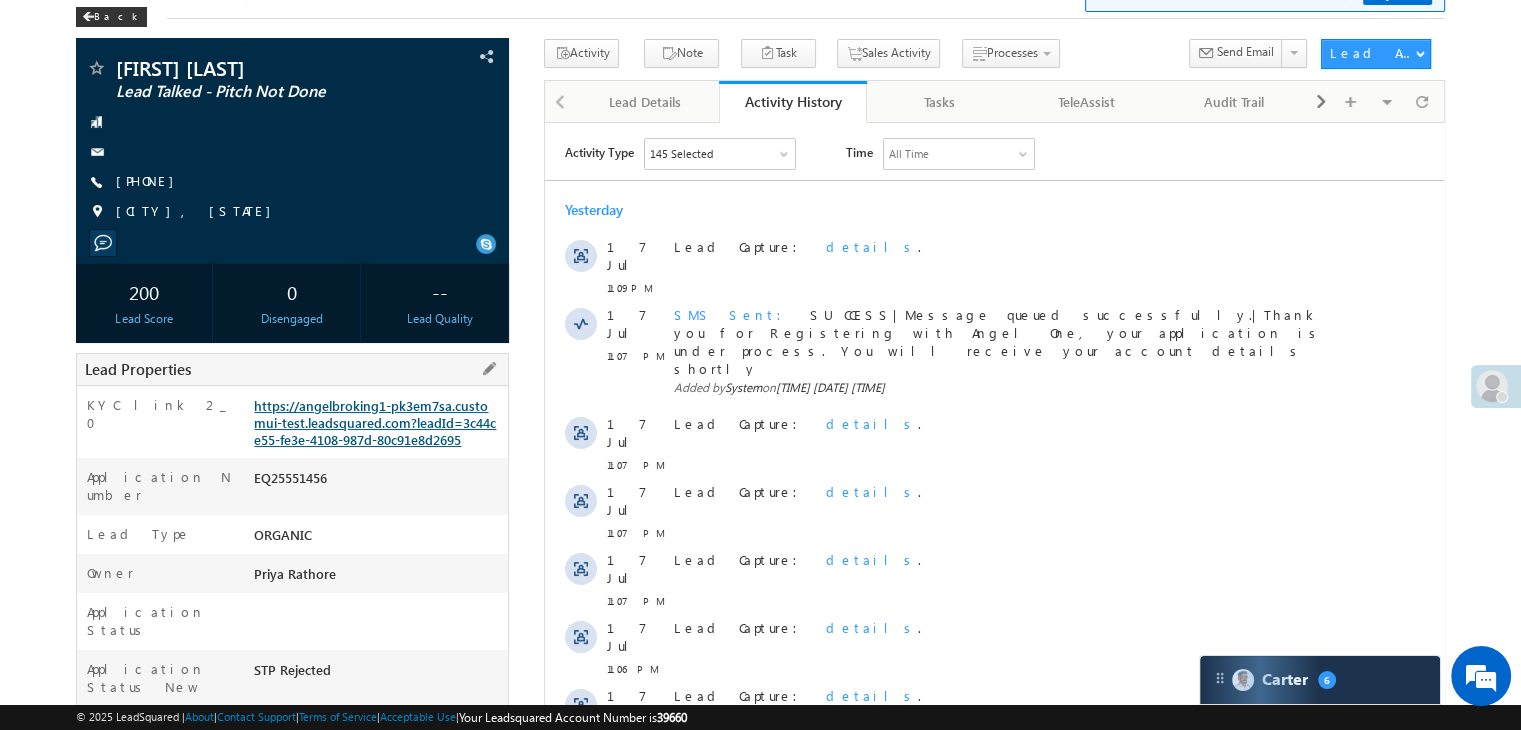 click on "https://angelbroking1-pk3em7sa.customui-test.leadsquared.com?leadId=3c44ce55-fe3e-4108-987d-80c91e8d2695" at bounding box center [375, 422] 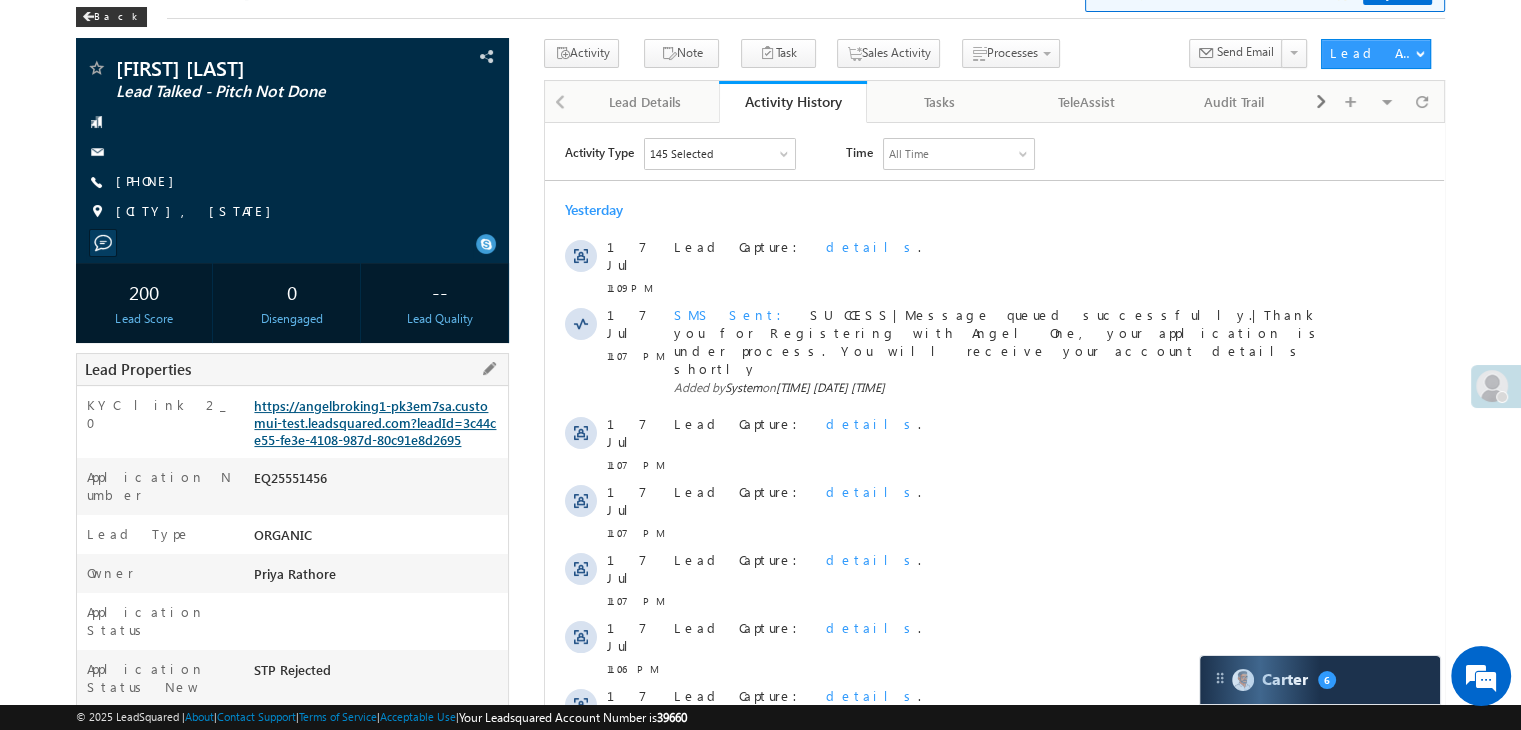 scroll, scrollTop: 0, scrollLeft: 0, axis: both 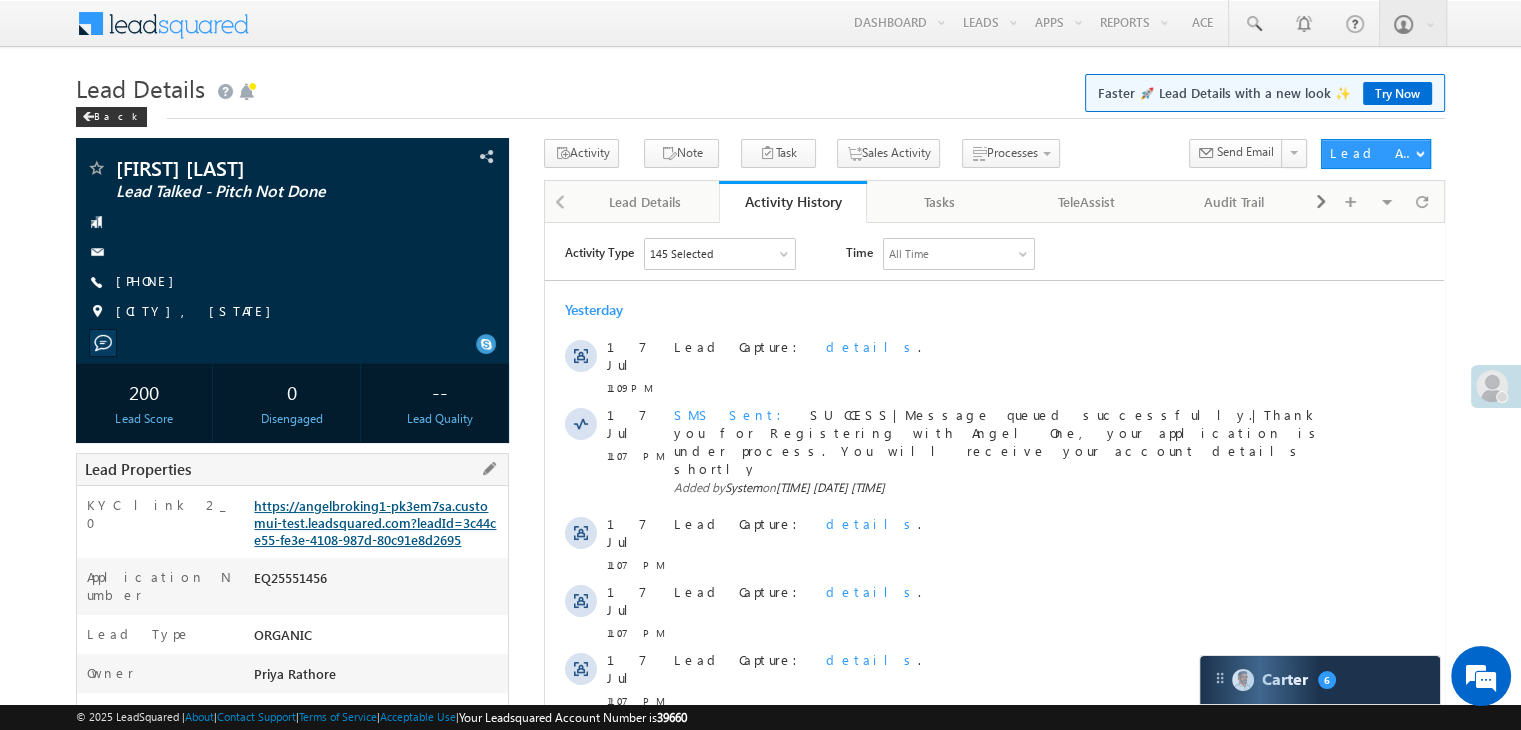click on "https://angelbroking1-pk3em7sa.customui-test.leadsquared.com?leadId=3c44ce55-fe3e-4108-987d-80c91e8d2695" at bounding box center [375, 522] 